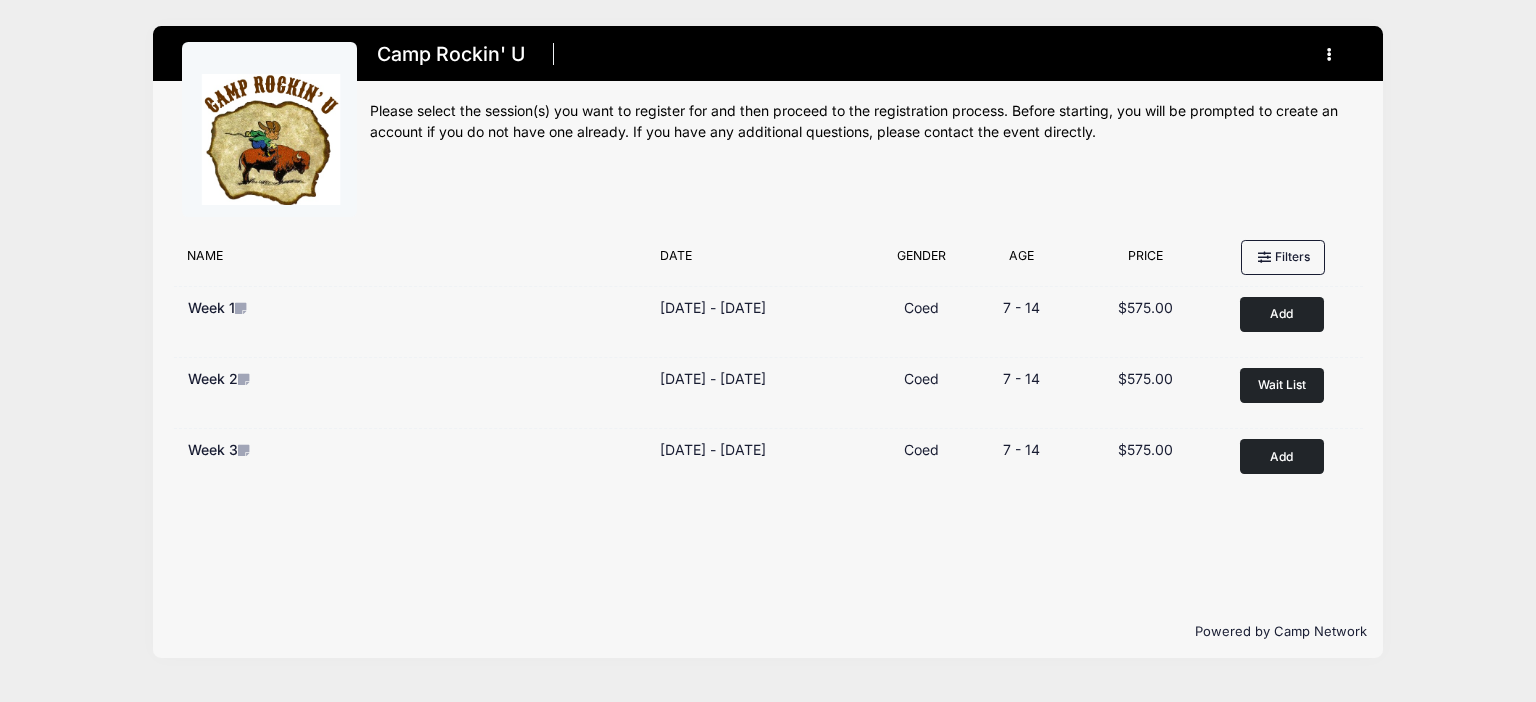 scroll, scrollTop: 0, scrollLeft: 0, axis: both 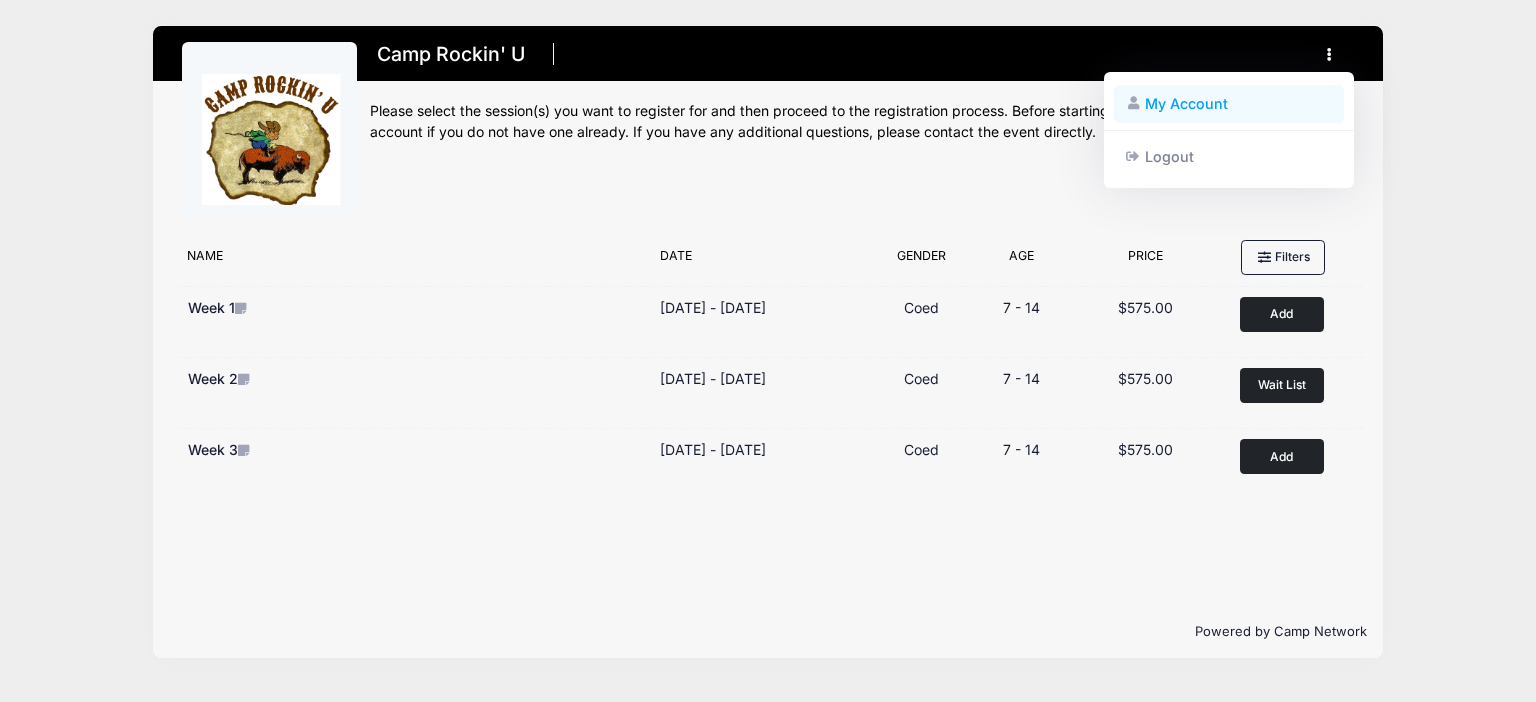 click on "My Account" at bounding box center (1229, 104) 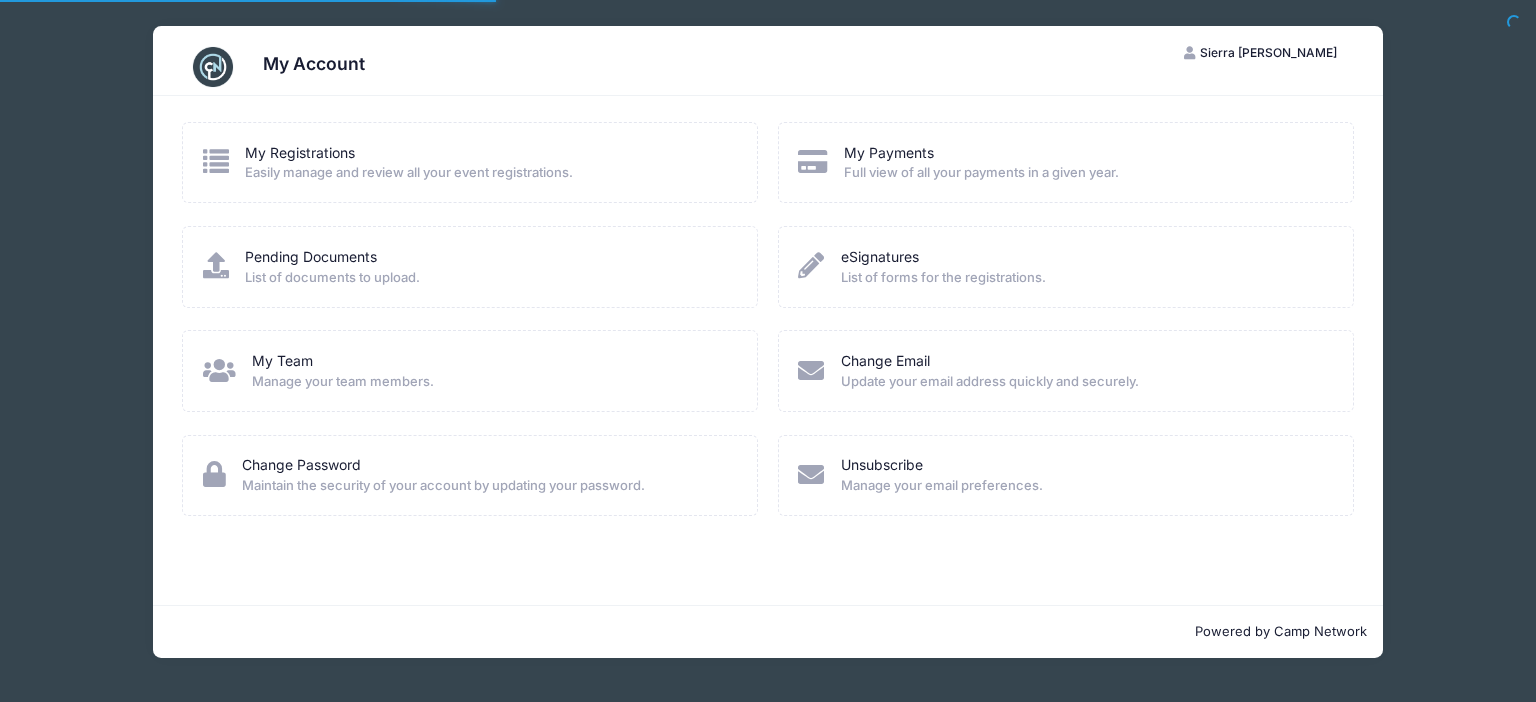 scroll, scrollTop: 0, scrollLeft: 0, axis: both 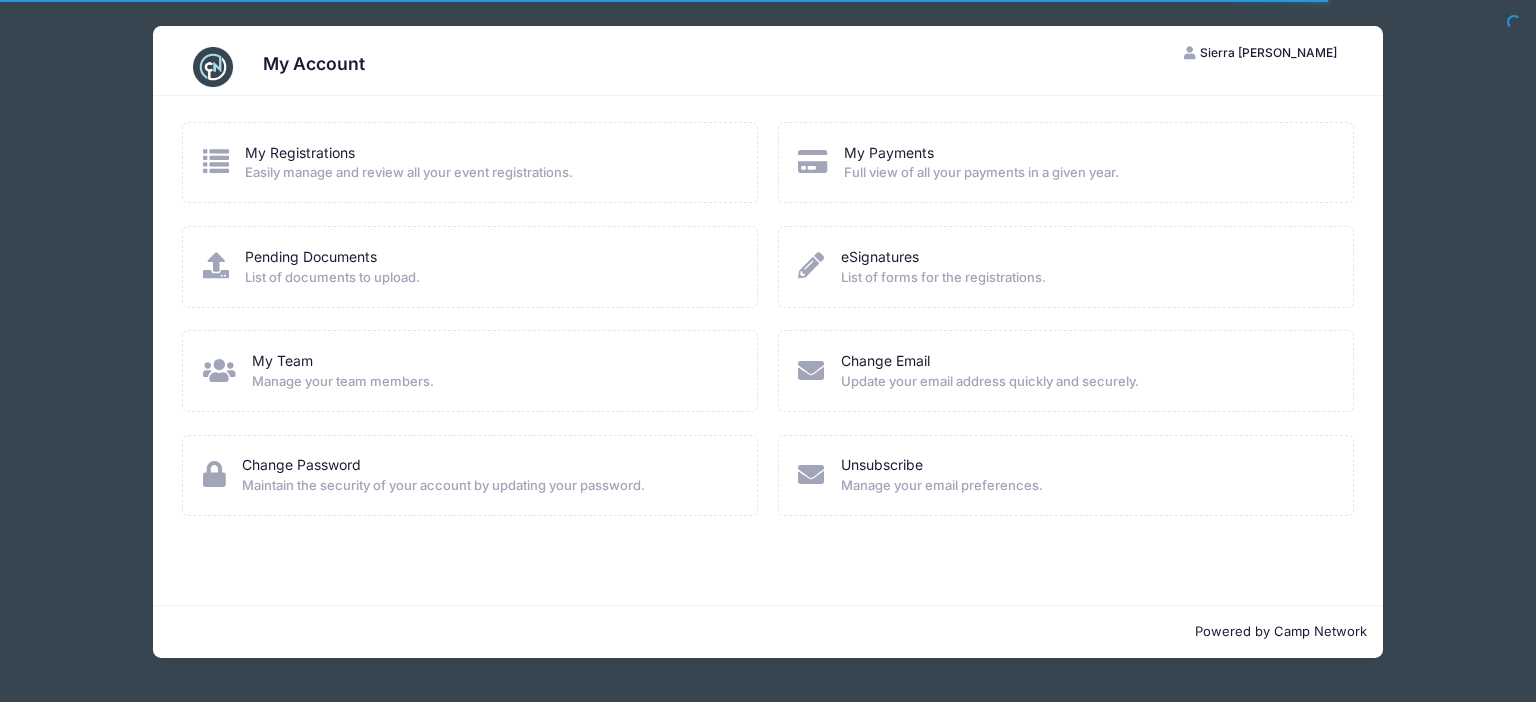 click on "eSignatures List of forms for the registrations." at bounding box center (943, 267) 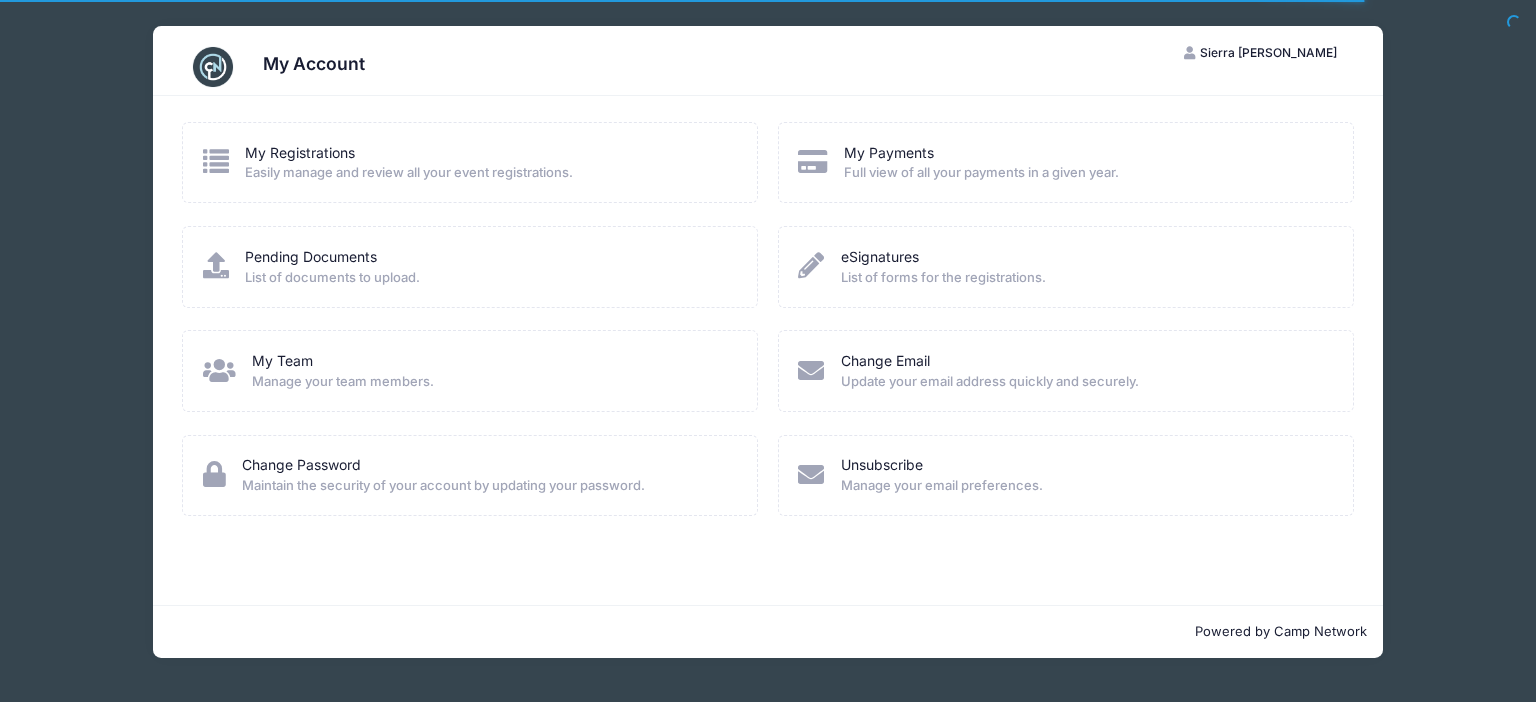 click on "eSignatures List of forms for the registrations." at bounding box center (943, 267) 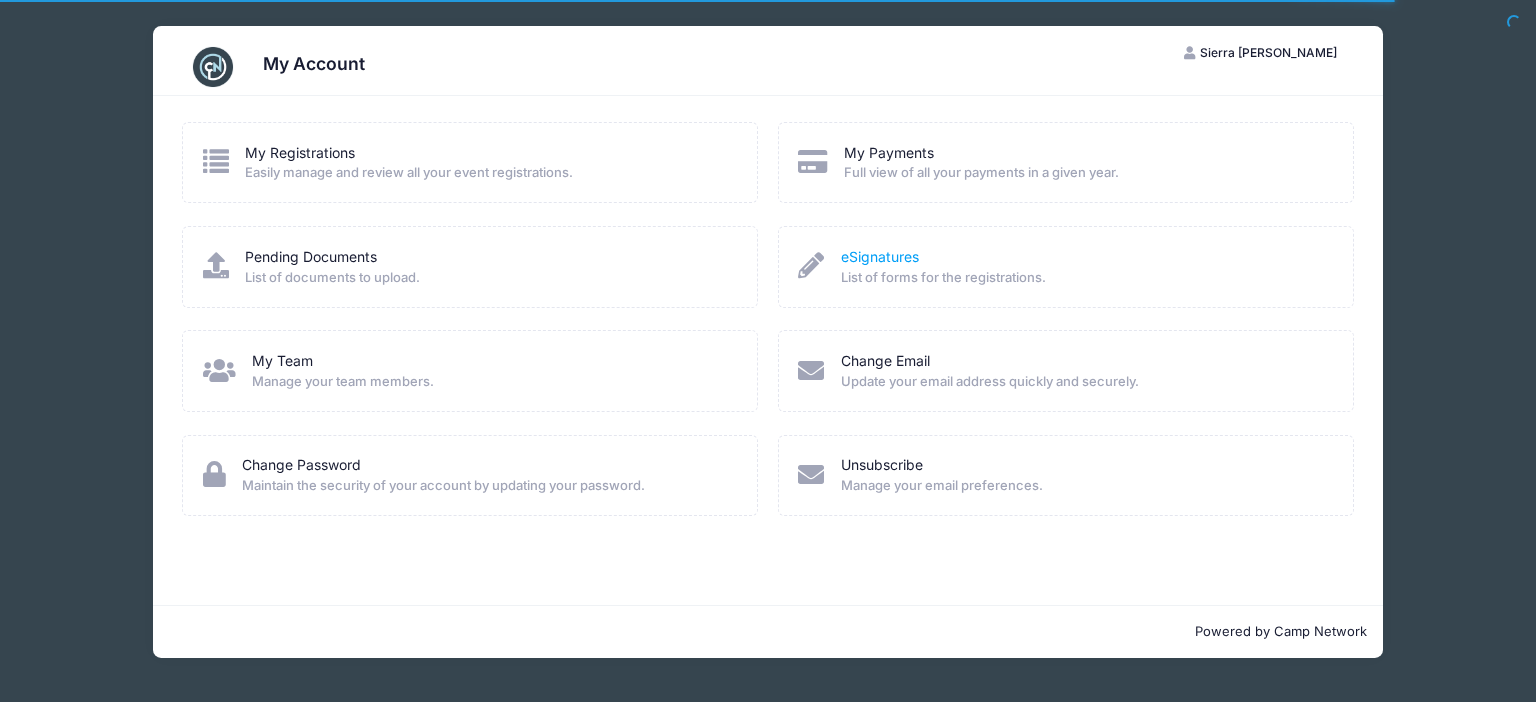 click on "eSignatures" at bounding box center (880, 256) 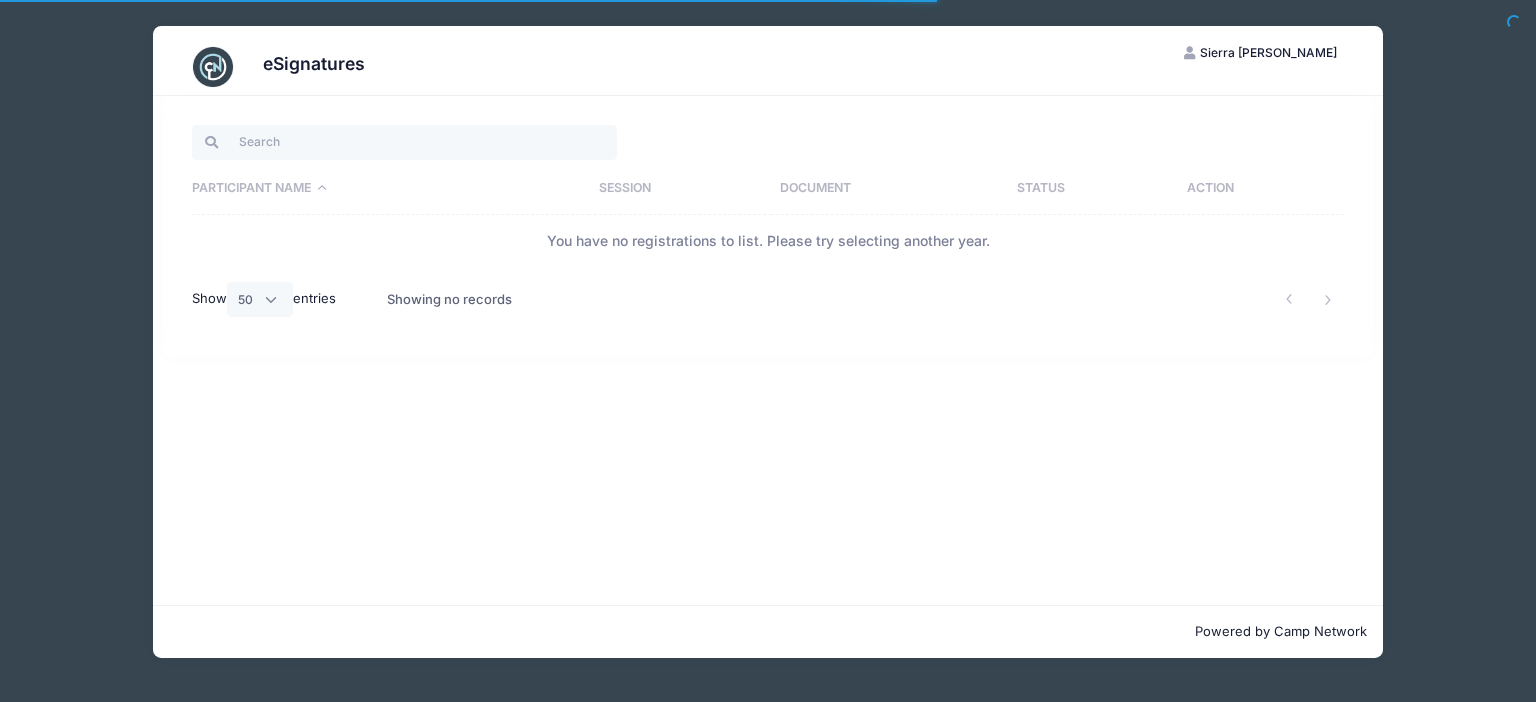 select on "50" 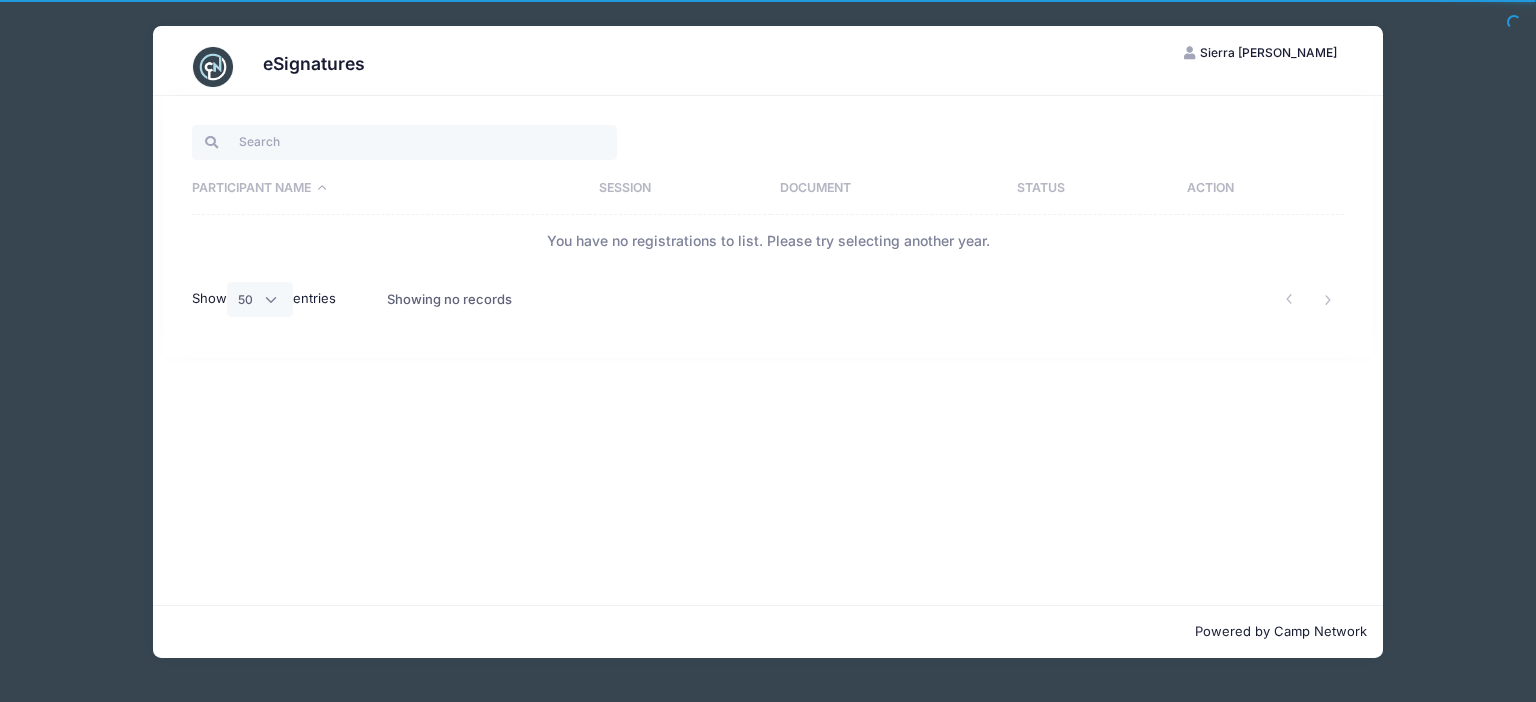 click on "Sierra [PERSON_NAME]" at bounding box center [1268, 52] 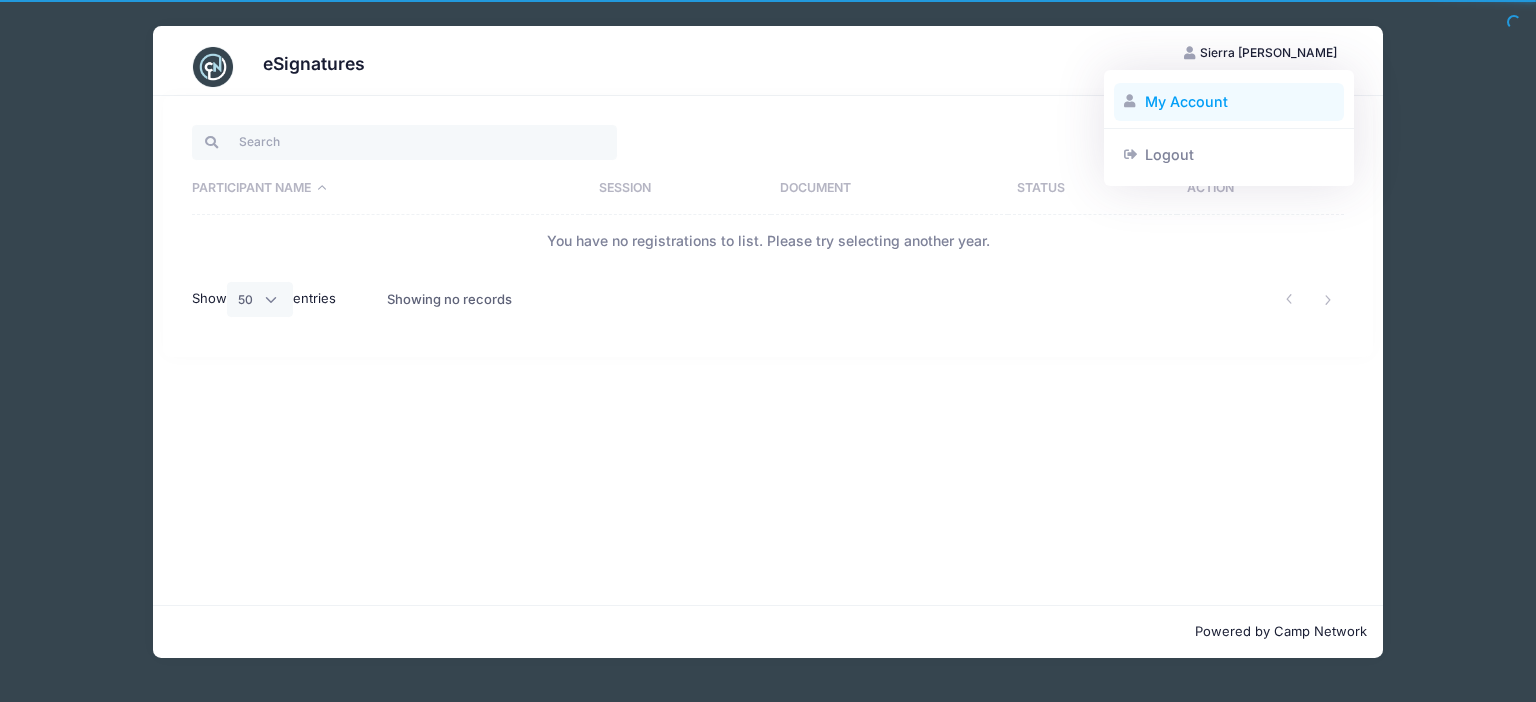 click on "My Account" at bounding box center (1229, 102) 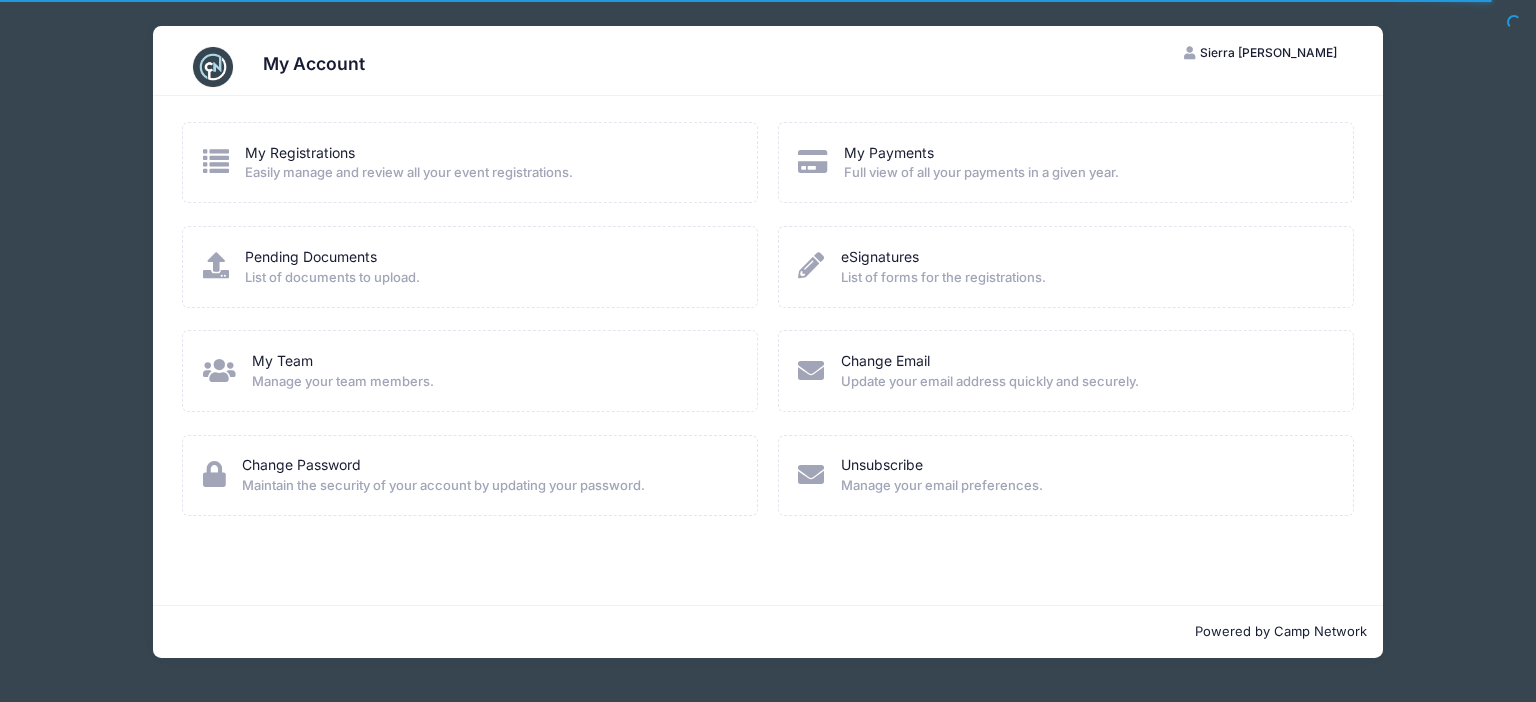 scroll, scrollTop: 0, scrollLeft: 0, axis: both 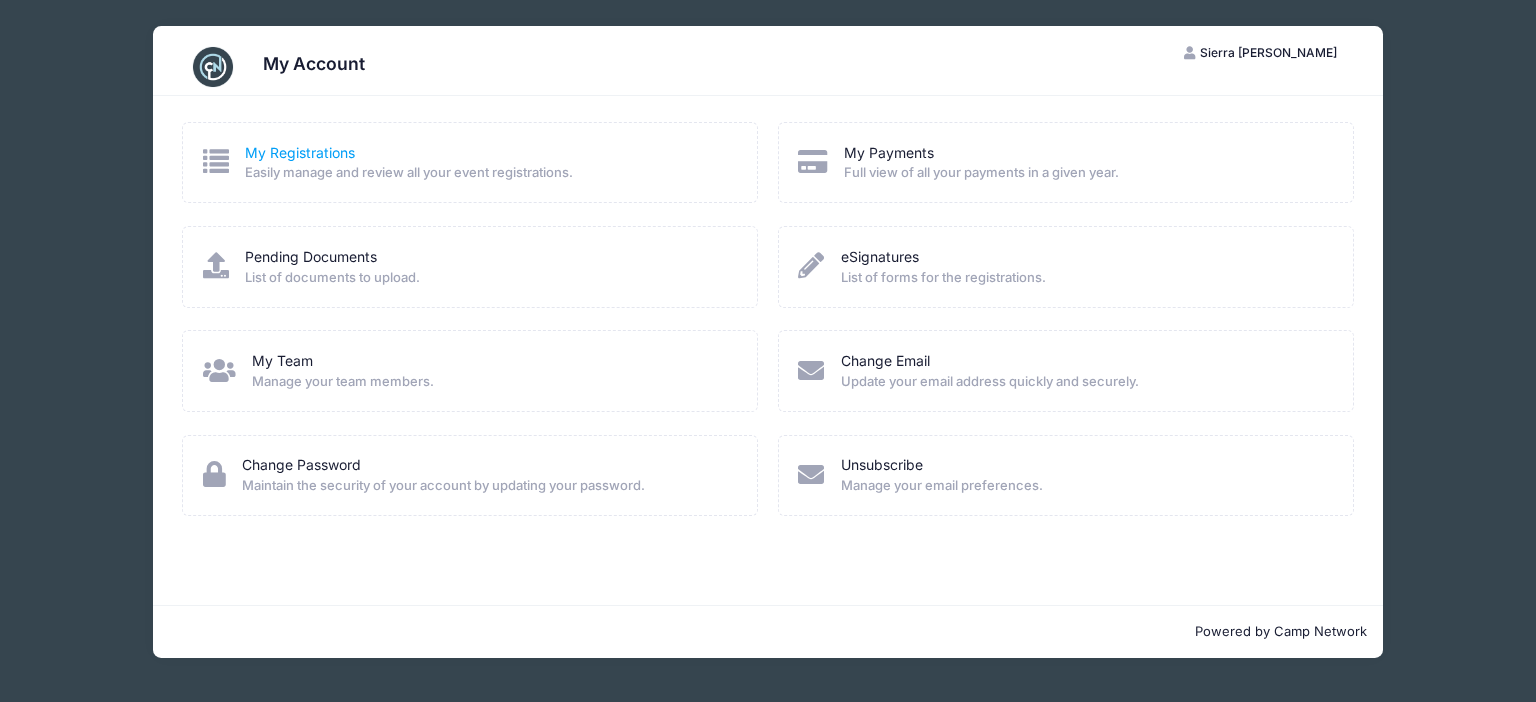 click on "My Registrations" at bounding box center [300, 152] 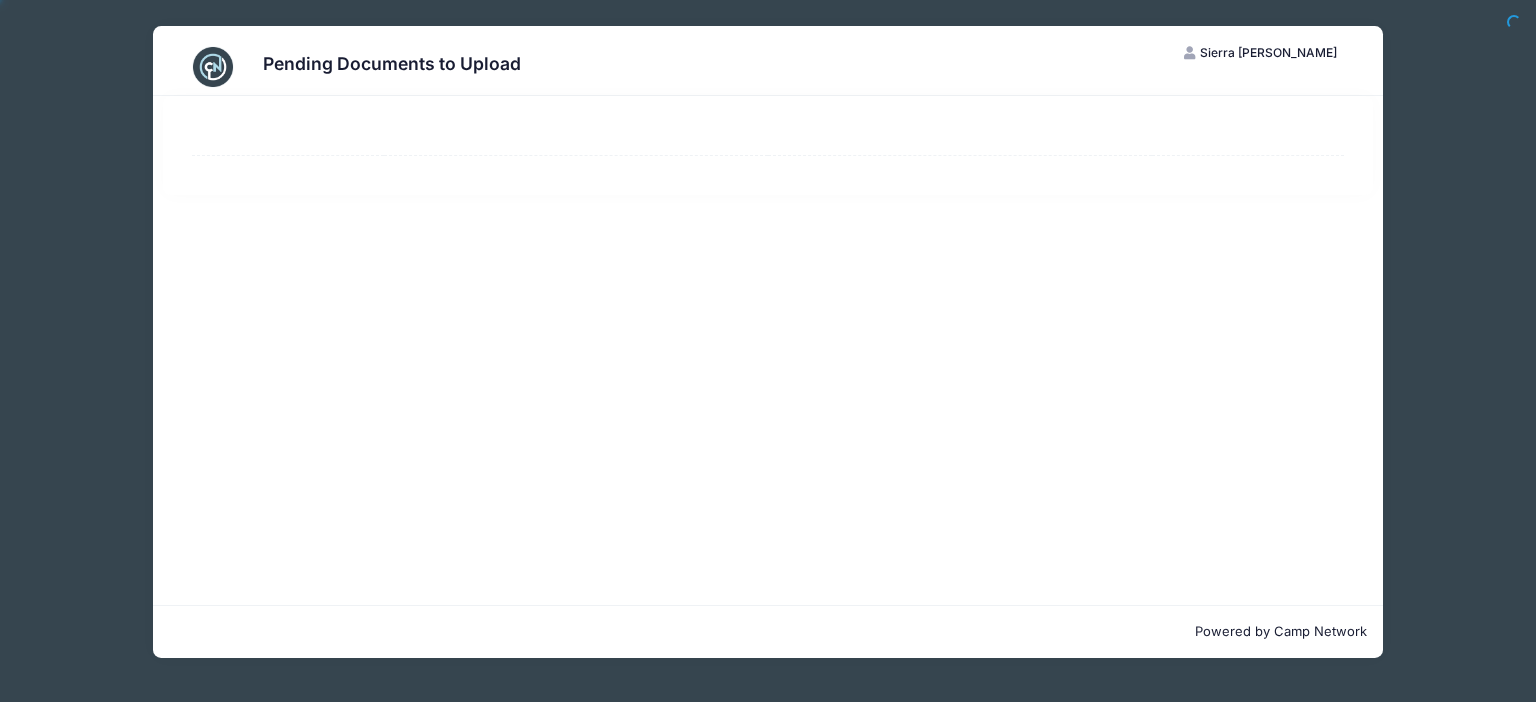 scroll, scrollTop: 0, scrollLeft: 0, axis: both 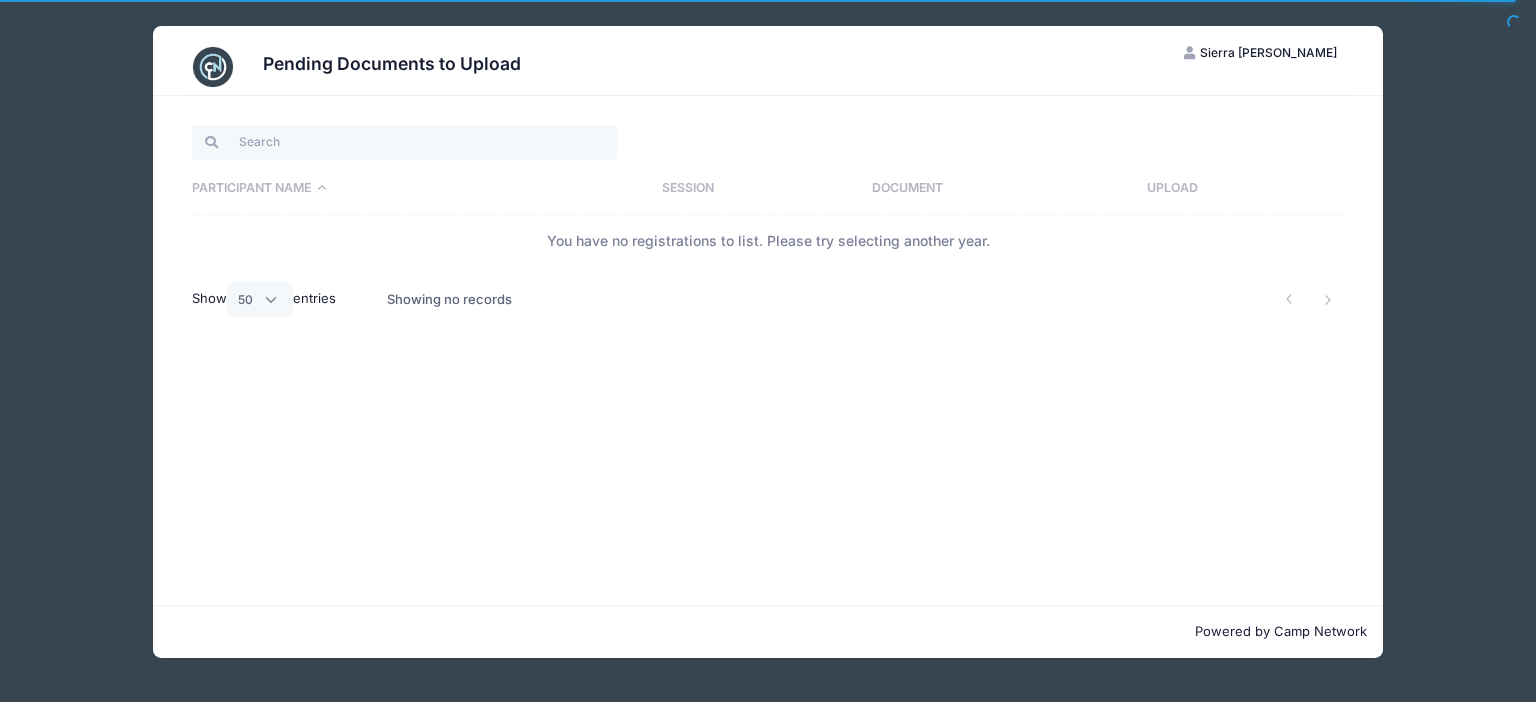 click on "Document" at bounding box center (999, 189) 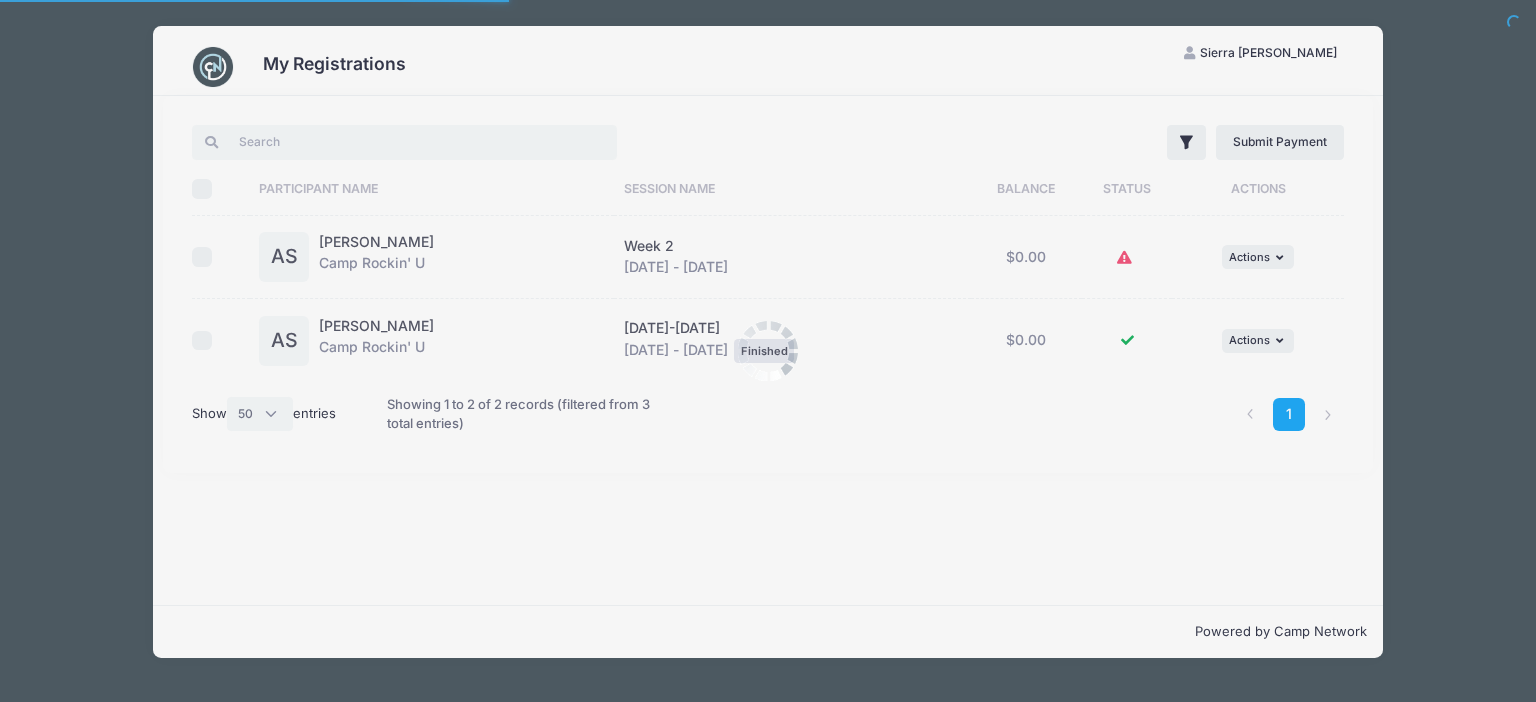 select on "50" 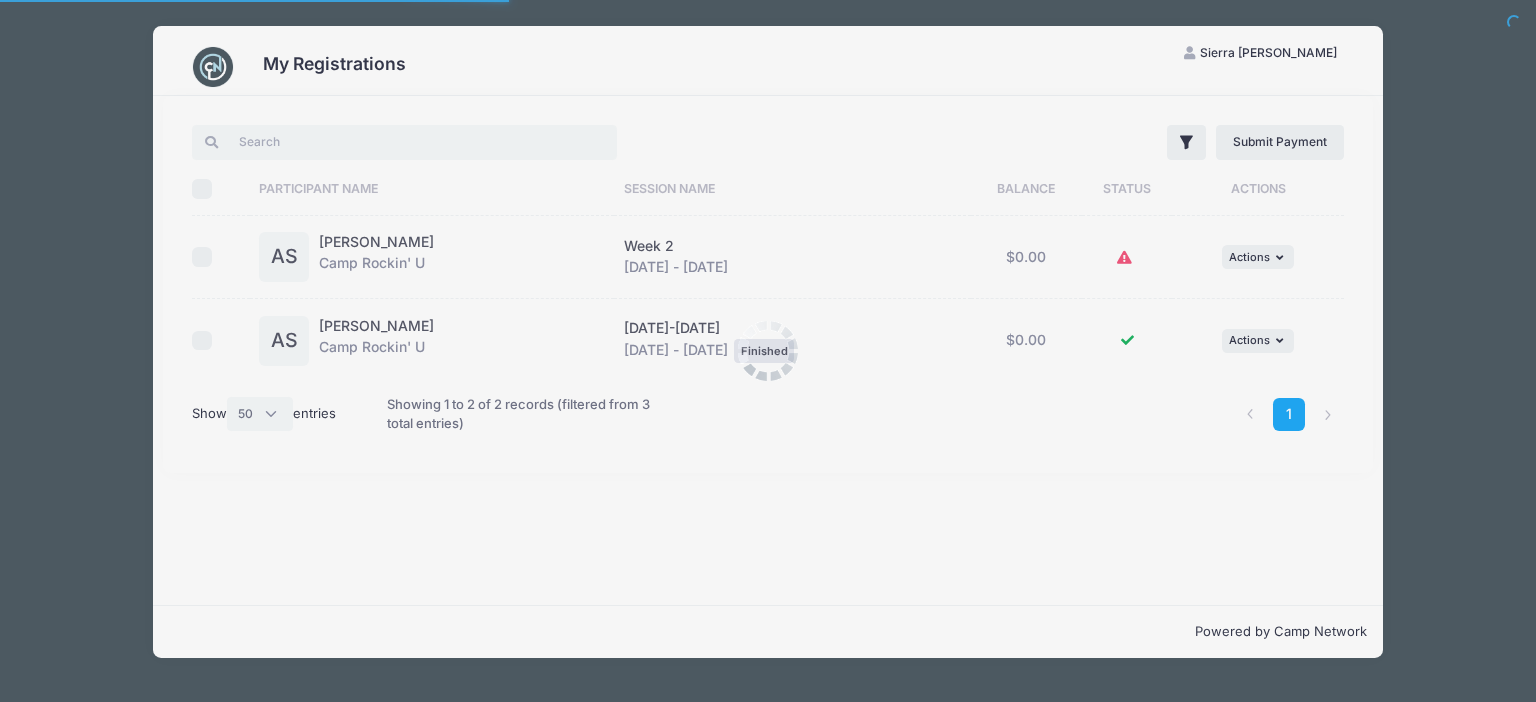 scroll, scrollTop: 0, scrollLeft: 0, axis: both 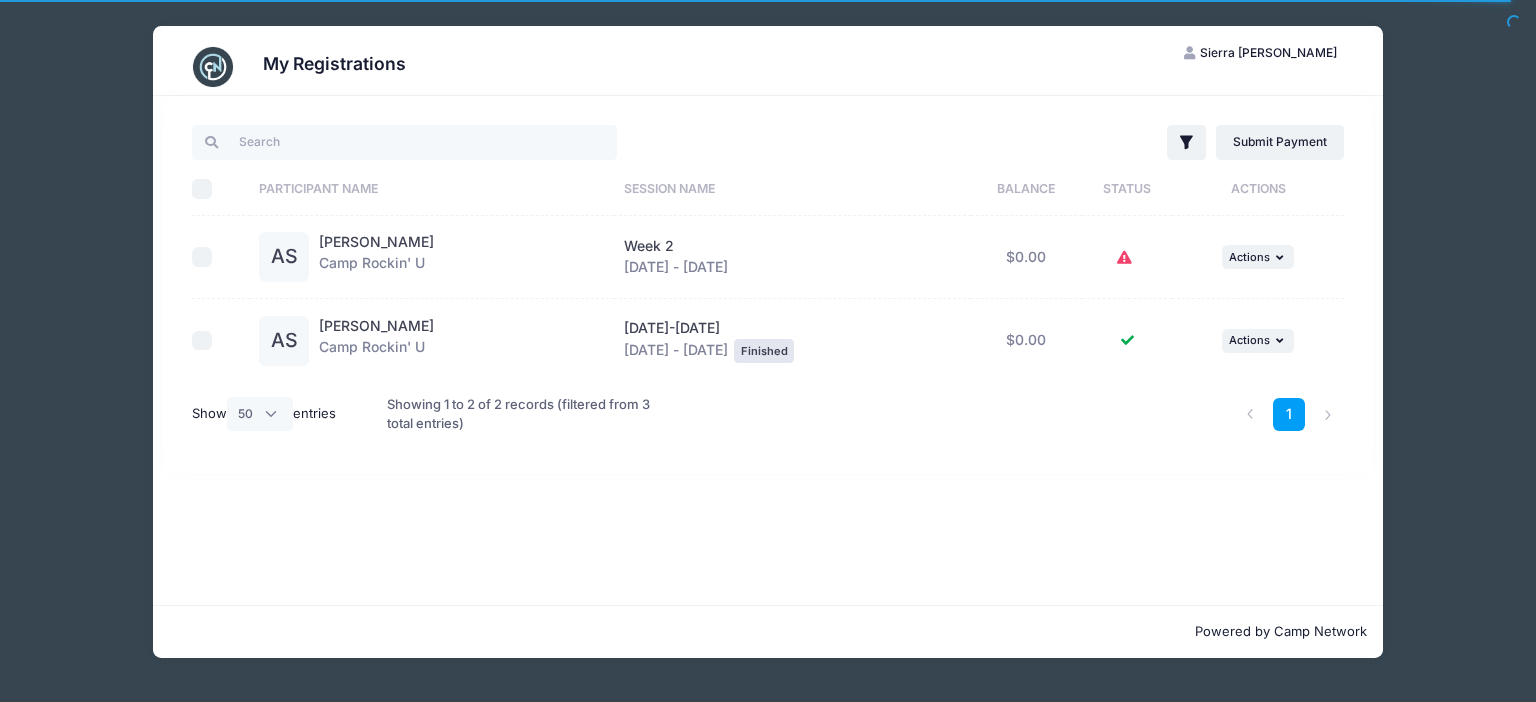 click 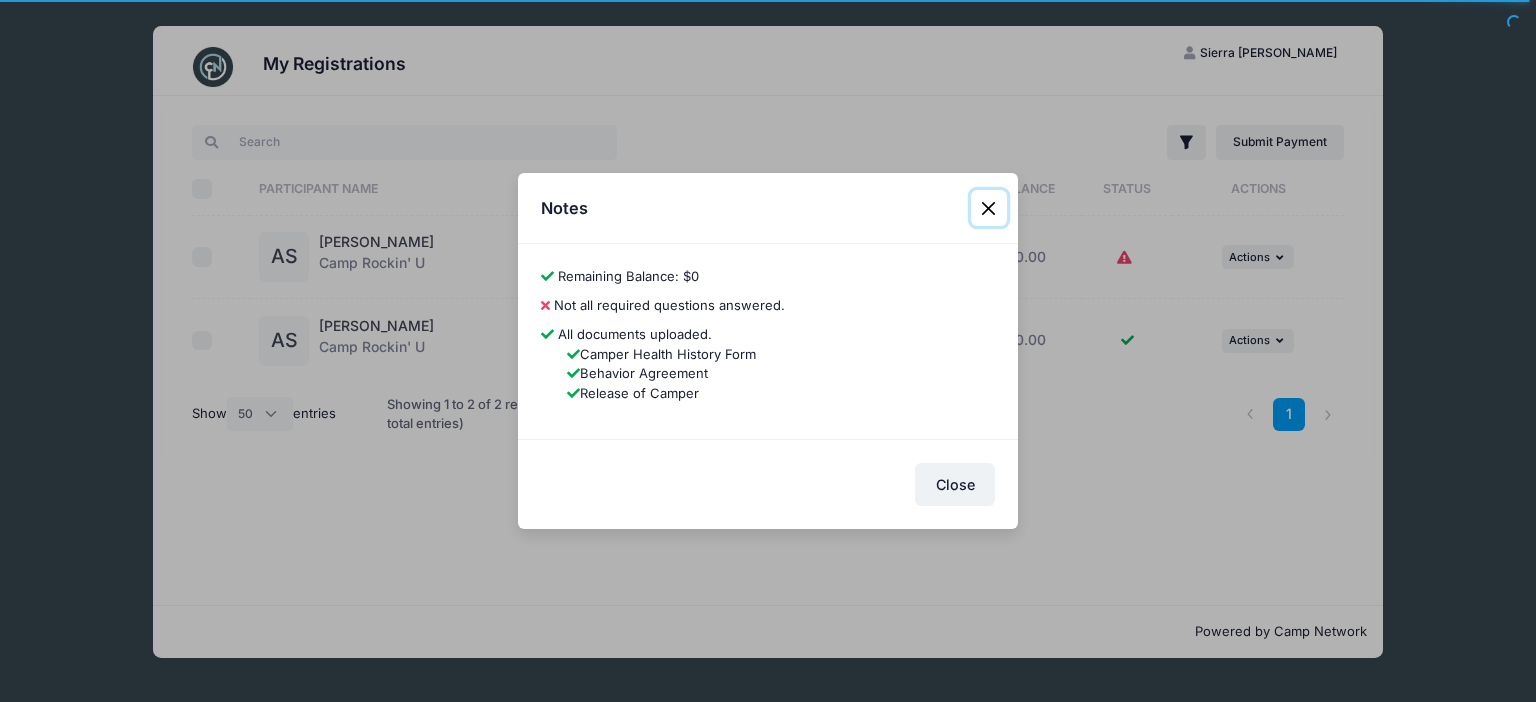 click at bounding box center (989, 208) 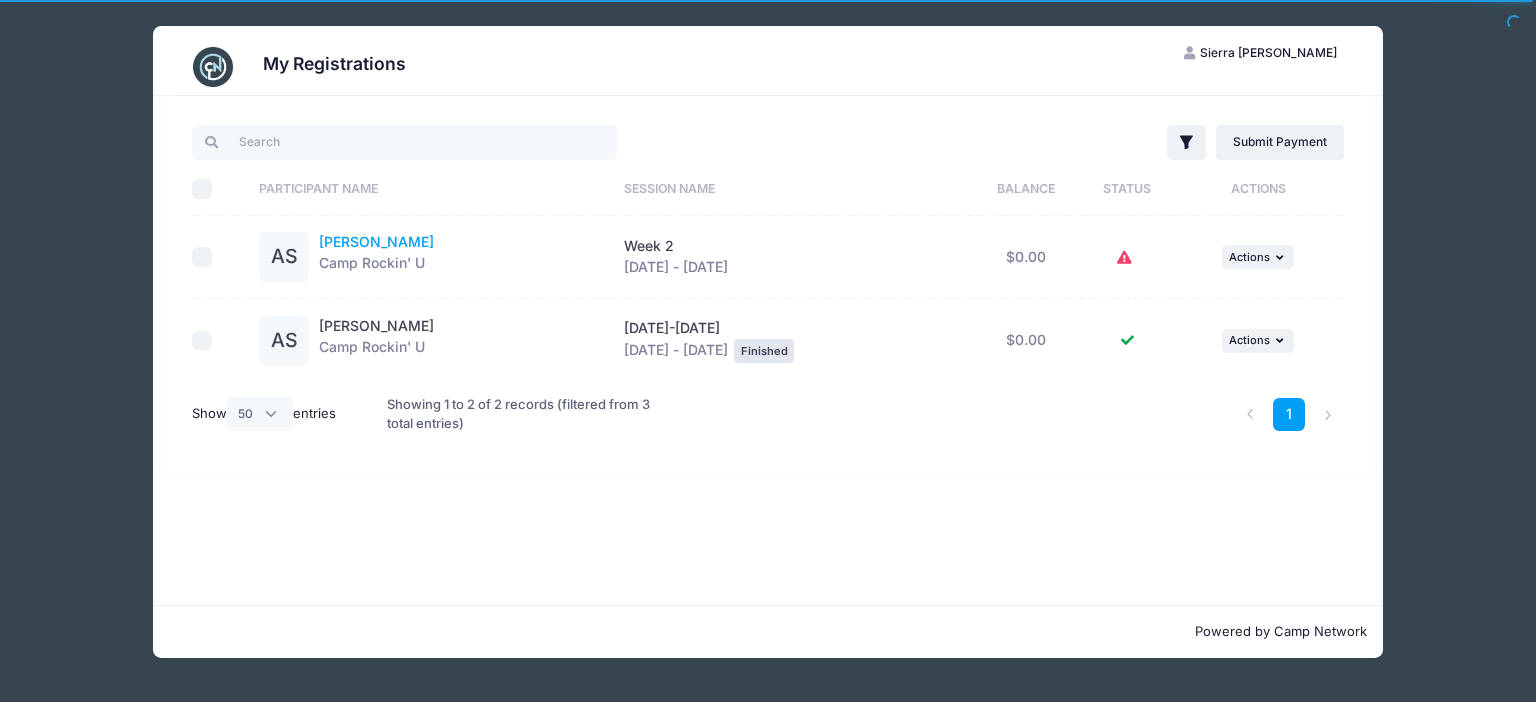 click on "[PERSON_NAME]" at bounding box center [376, 241] 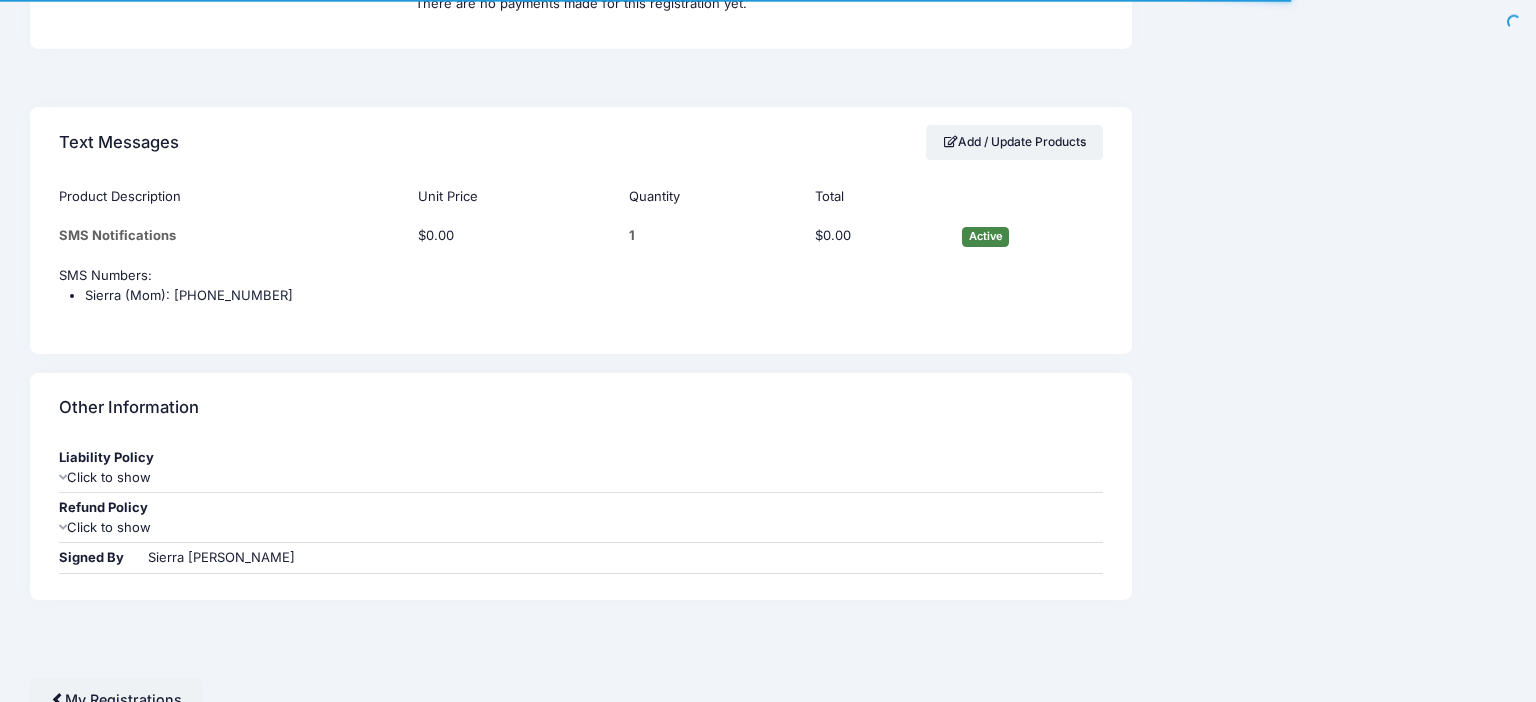 scroll, scrollTop: 1737, scrollLeft: 0, axis: vertical 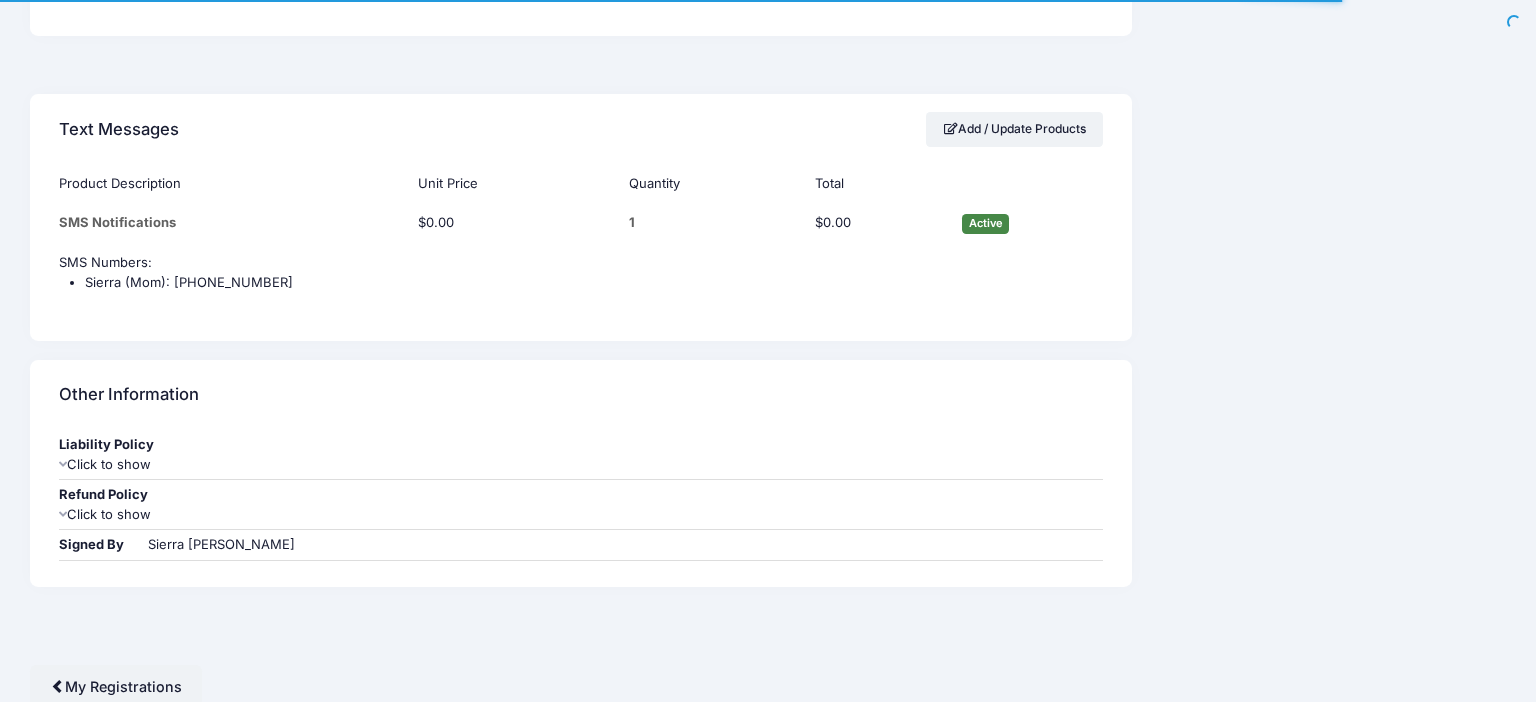 click on "Click to show" at bounding box center (581, 465) 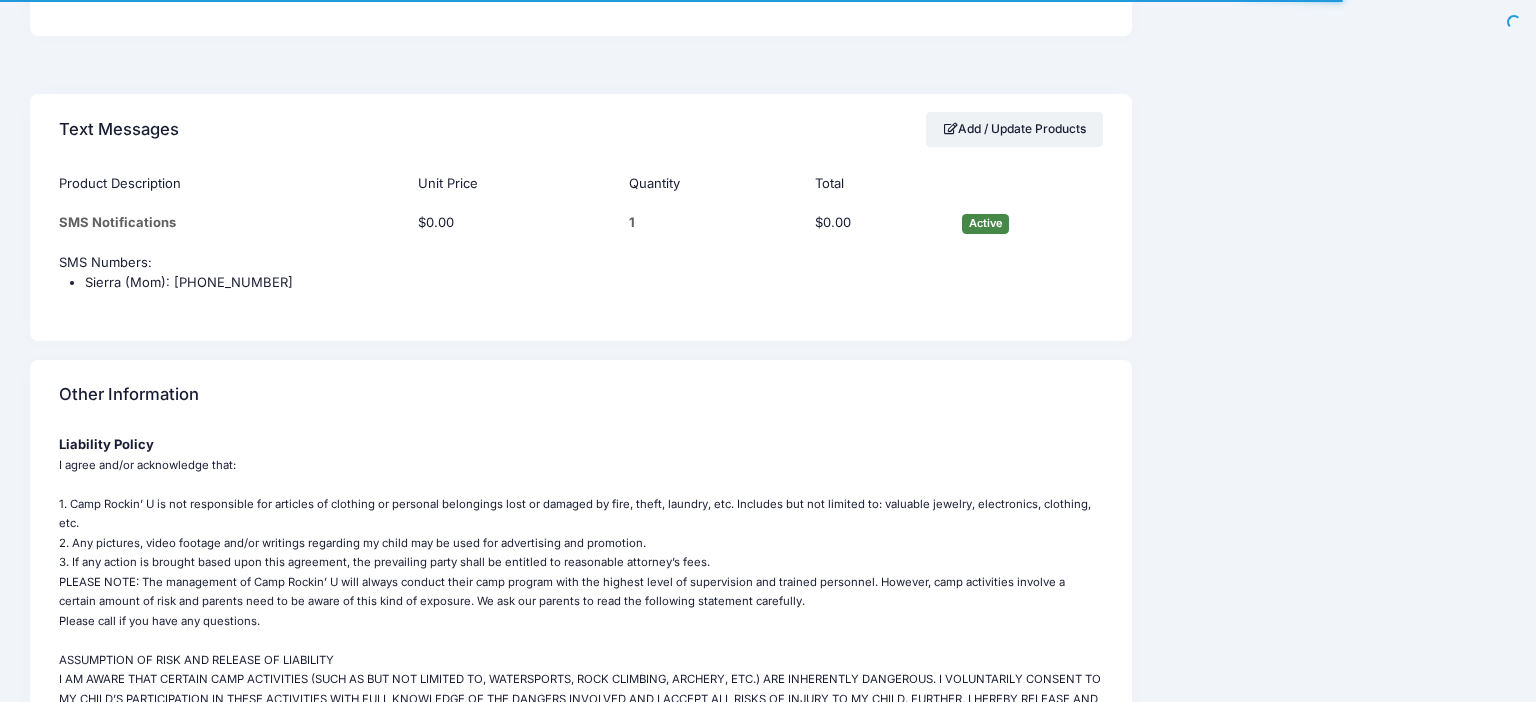 click on "I agree and/or acknowledge that:
1. Camp Rockin’ U is not responsible for articles of clothing or personal belongings lost or damaged by fire, theft, laundry, etc. Includes but not limited to: valuable jewelry, electronics, clothing, etc.
2. Any pictures, video footage and/or writings regarding my child may be used for advertising and promotion.
3. If any action is brought based upon this agreement, the prevailing party shall be entitled to reasonable attorney’s fees.
PLEASE NOTE: The management of Camp Rockin’ U will always conduct their camp program with the highest level of supervision and trained personnel. However, camp activities involve a certain amount of risk and parents need to be aware of this kind of exposure. We ask our parents to read the following statement carefully.
Please call if you have any questions.
ASSUMPTION OF RISK AND RELEASE OF LIABILITY" at bounding box center (580, 689) 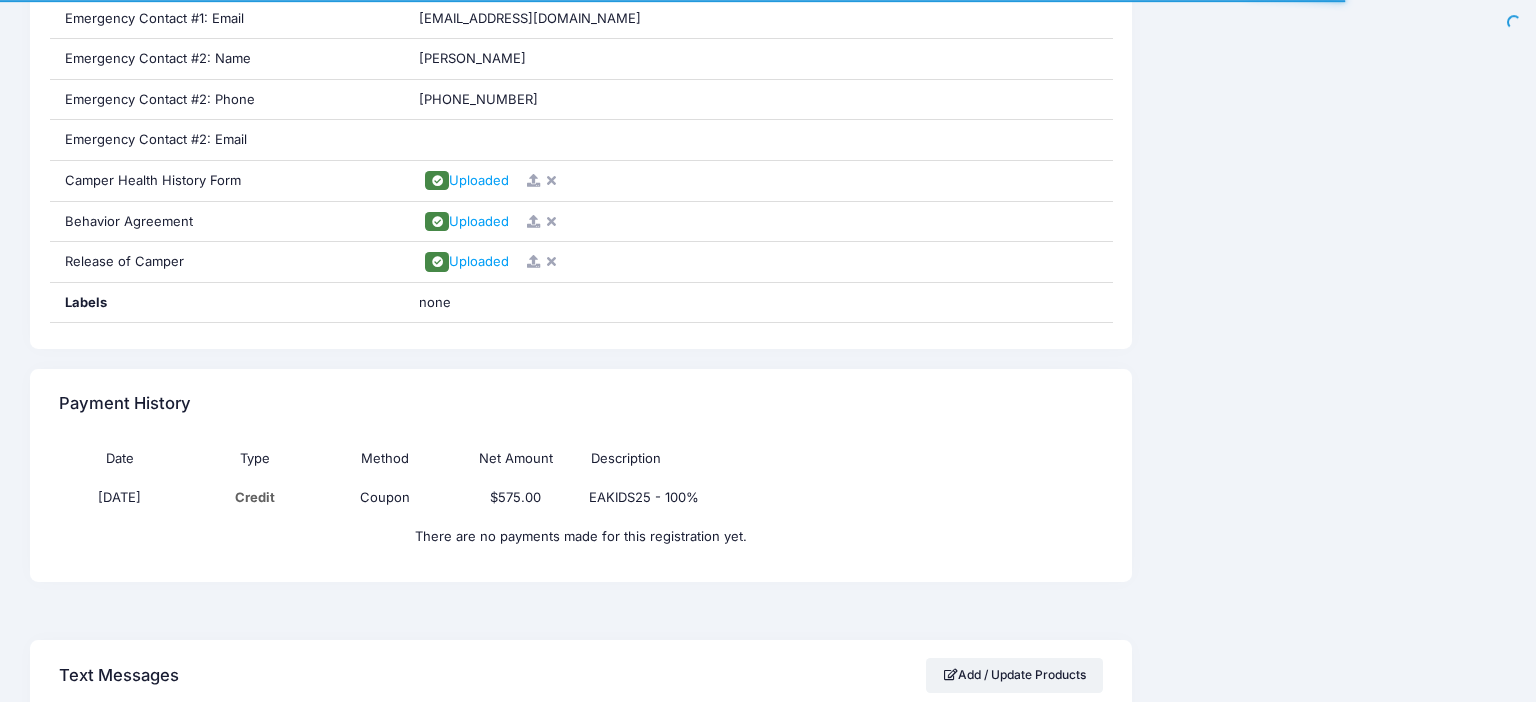 scroll, scrollTop: 998, scrollLeft: 0, axis: vertical 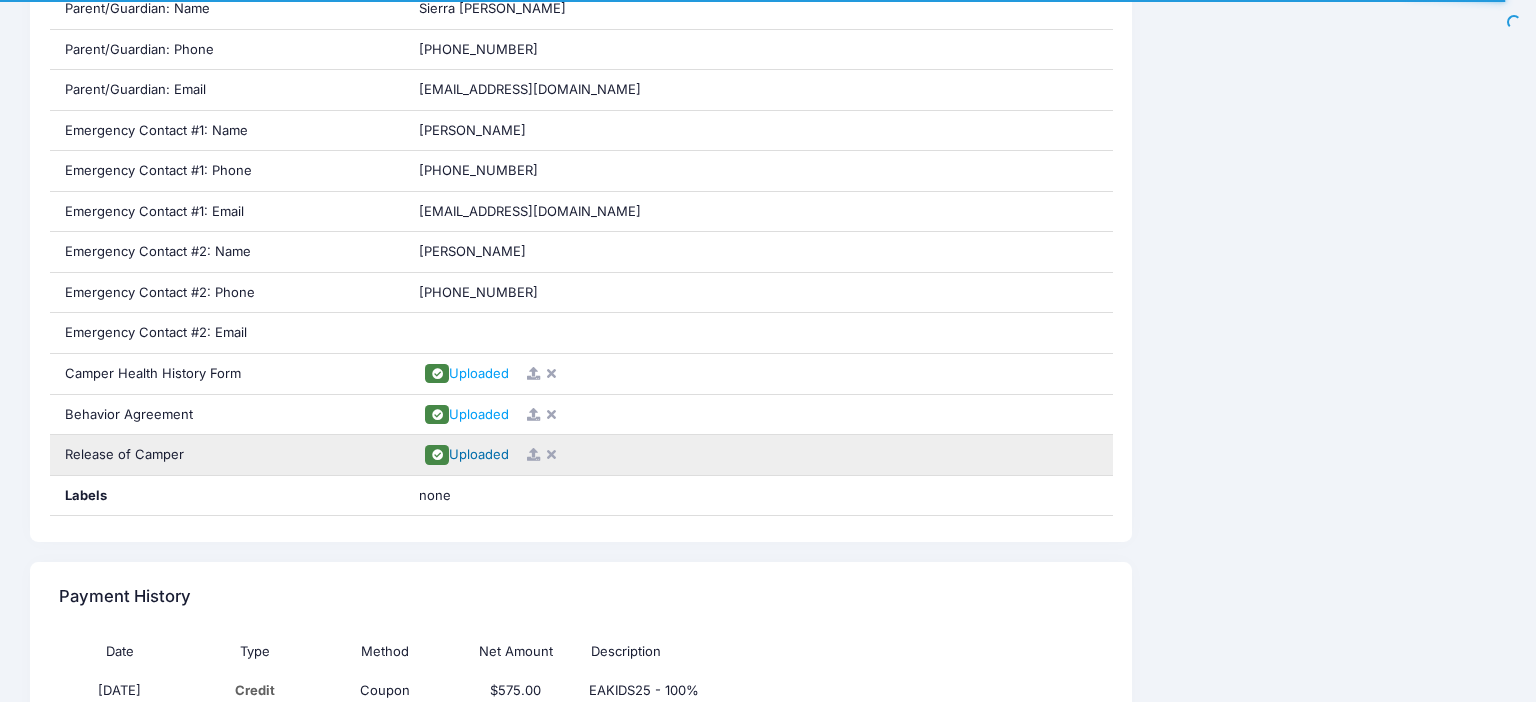 click on "Uploaded" at bounding box center (479, 454) 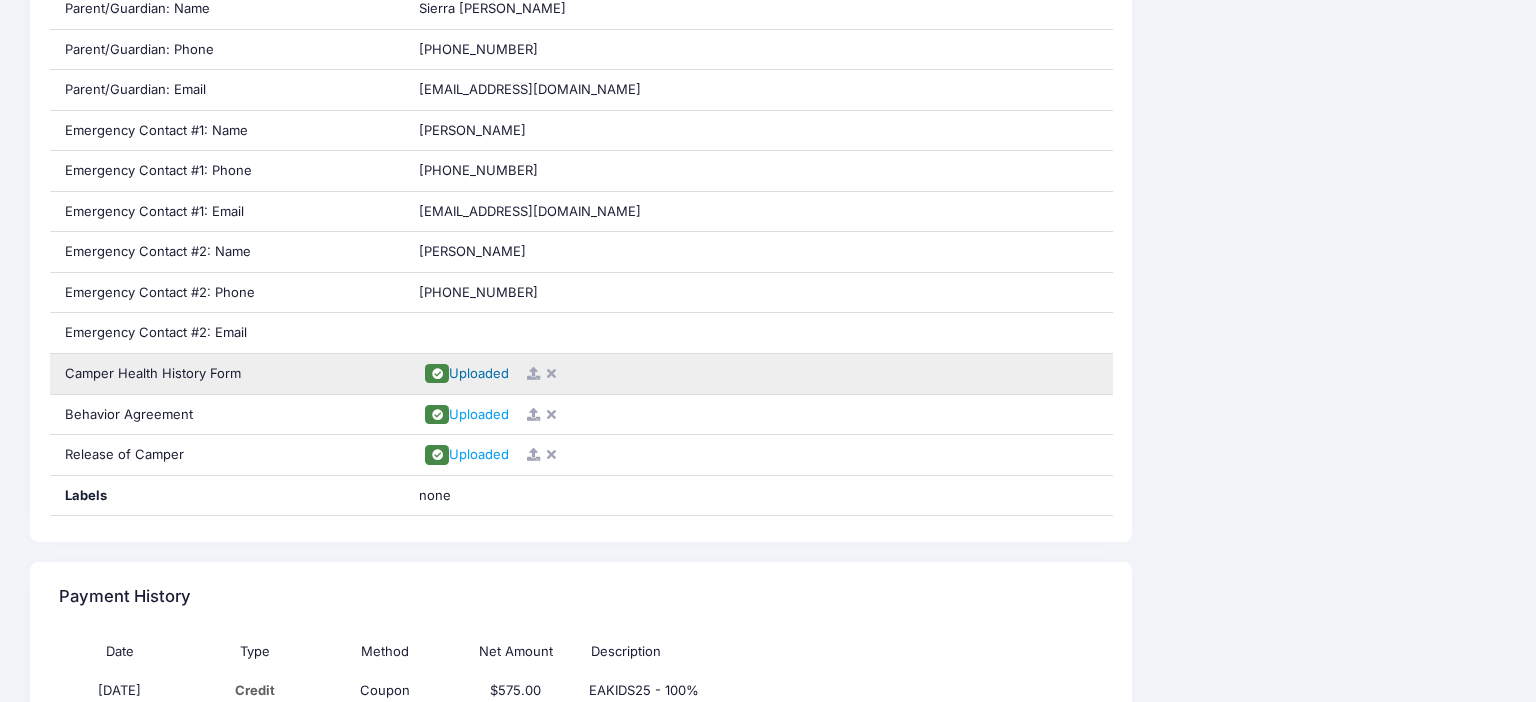 click on "Uploaded" at bounding box center [479, 373] 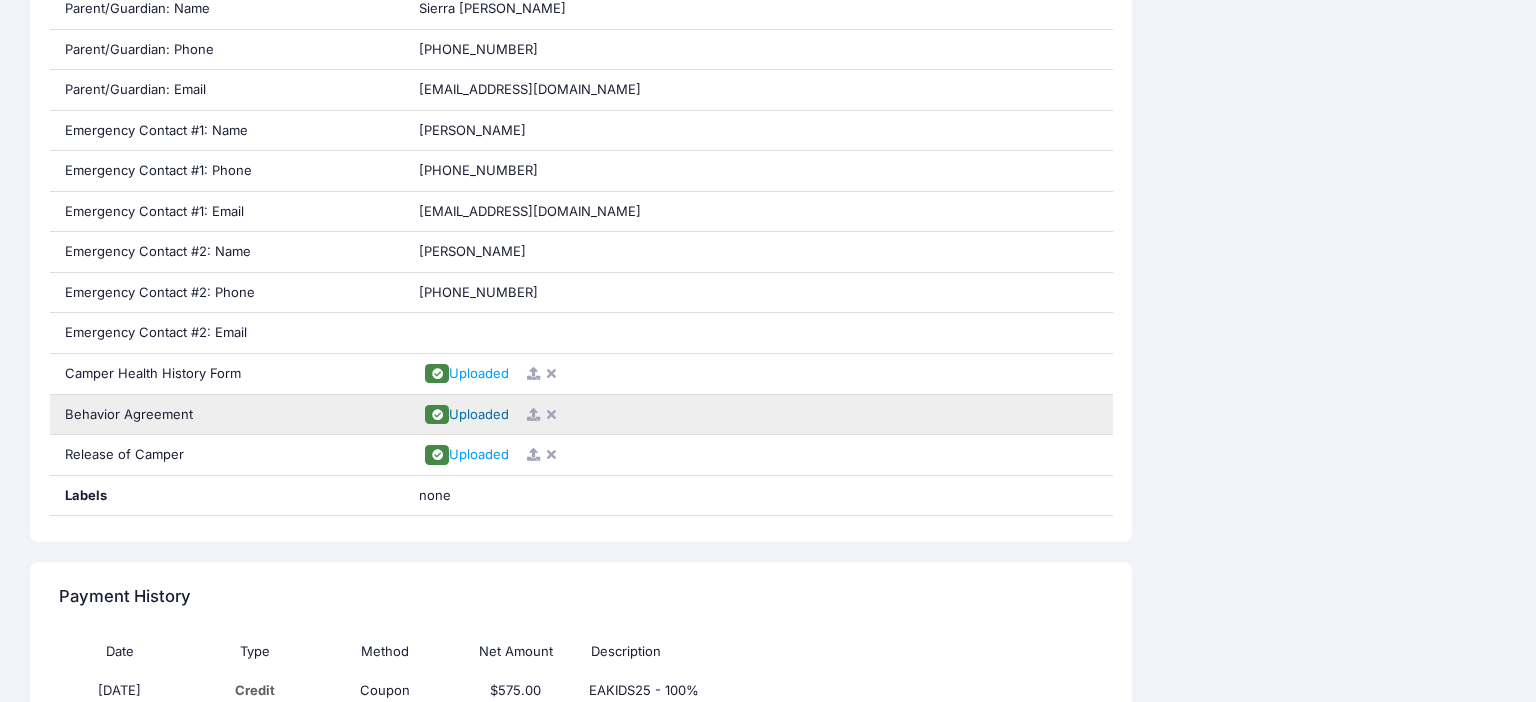 click on "Uploaded" at bounding box center (479, 414) 